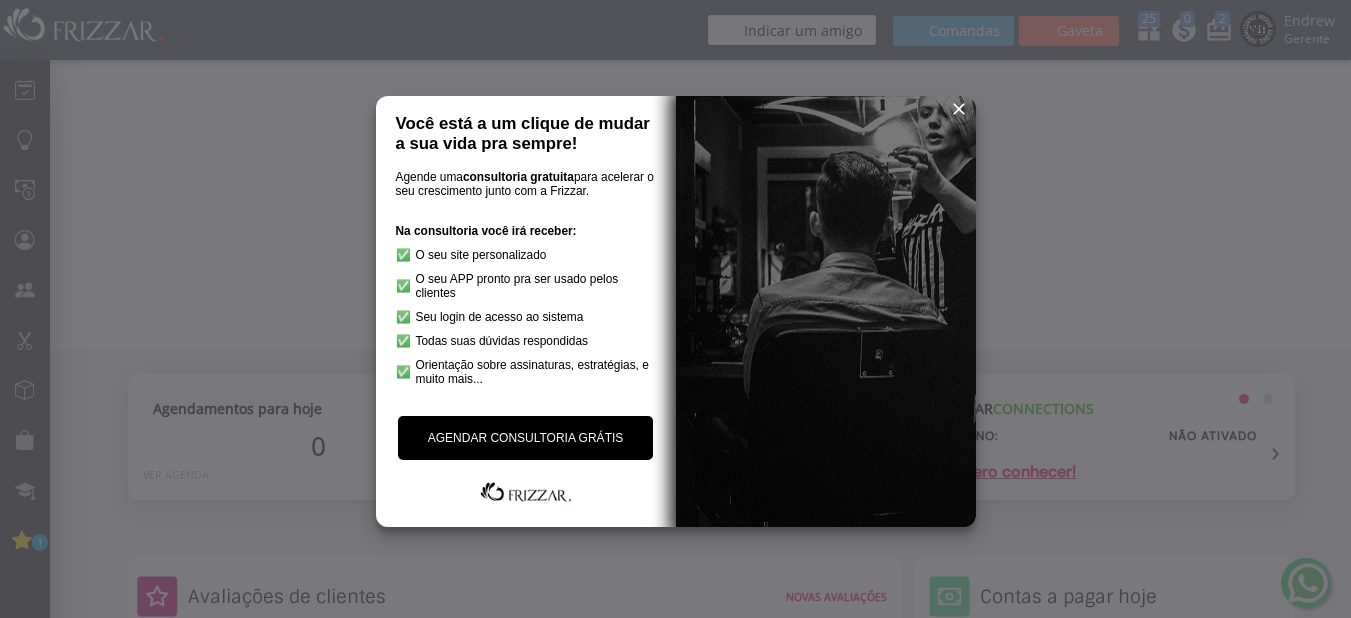 scroll, scrollTop: 0, scrollLeft: 0, axis: both 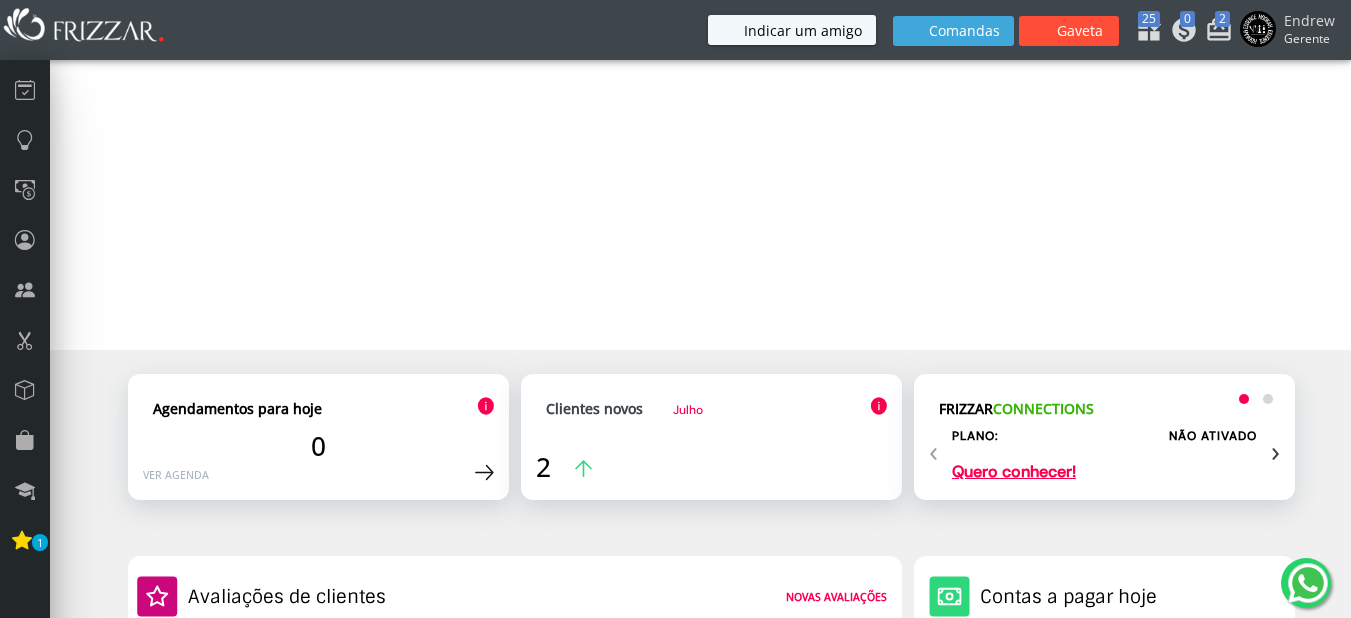 click on "Gaveta" at bounding box center (1080, 31) 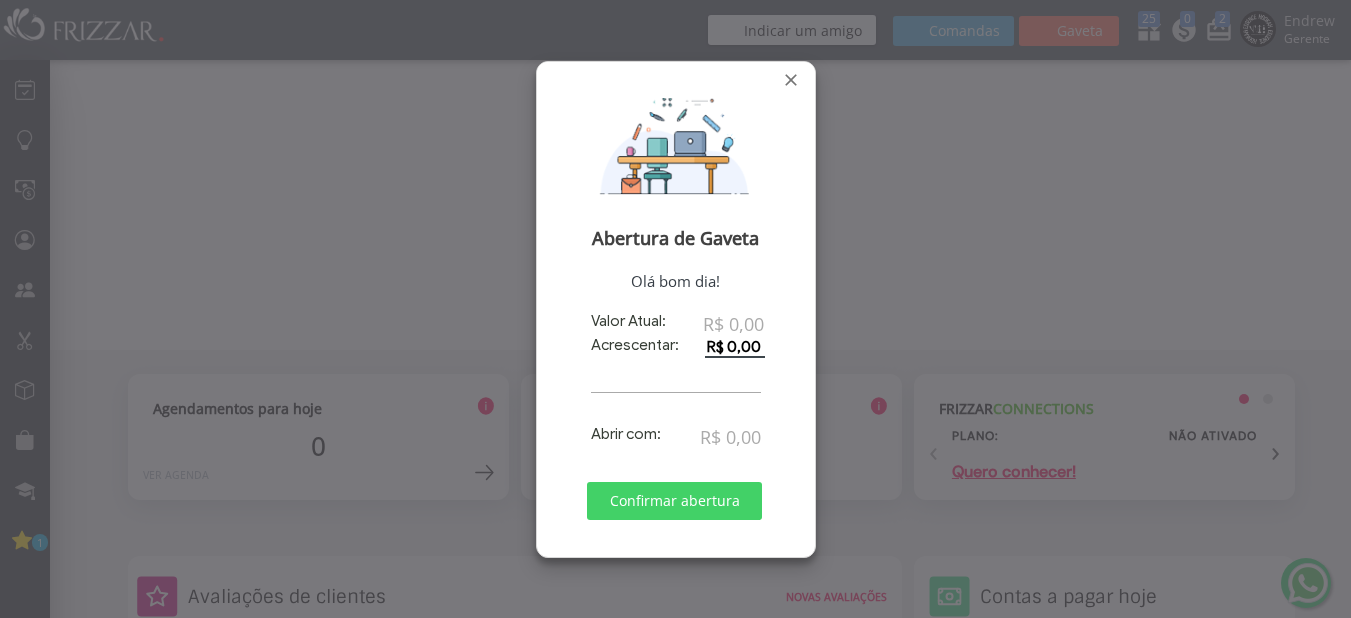click on "Confirmar abertura" at bounding box center (674, 501) 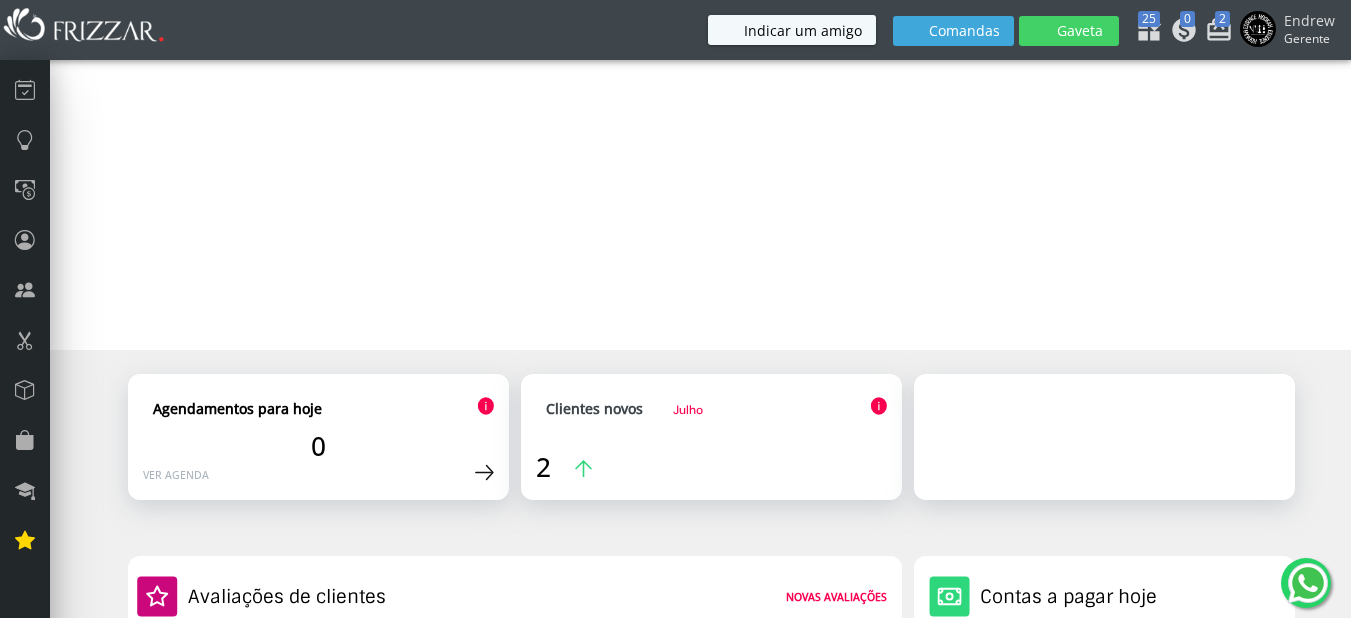scroll, scrollTop: 0, scrollLeft: 0, axis: both 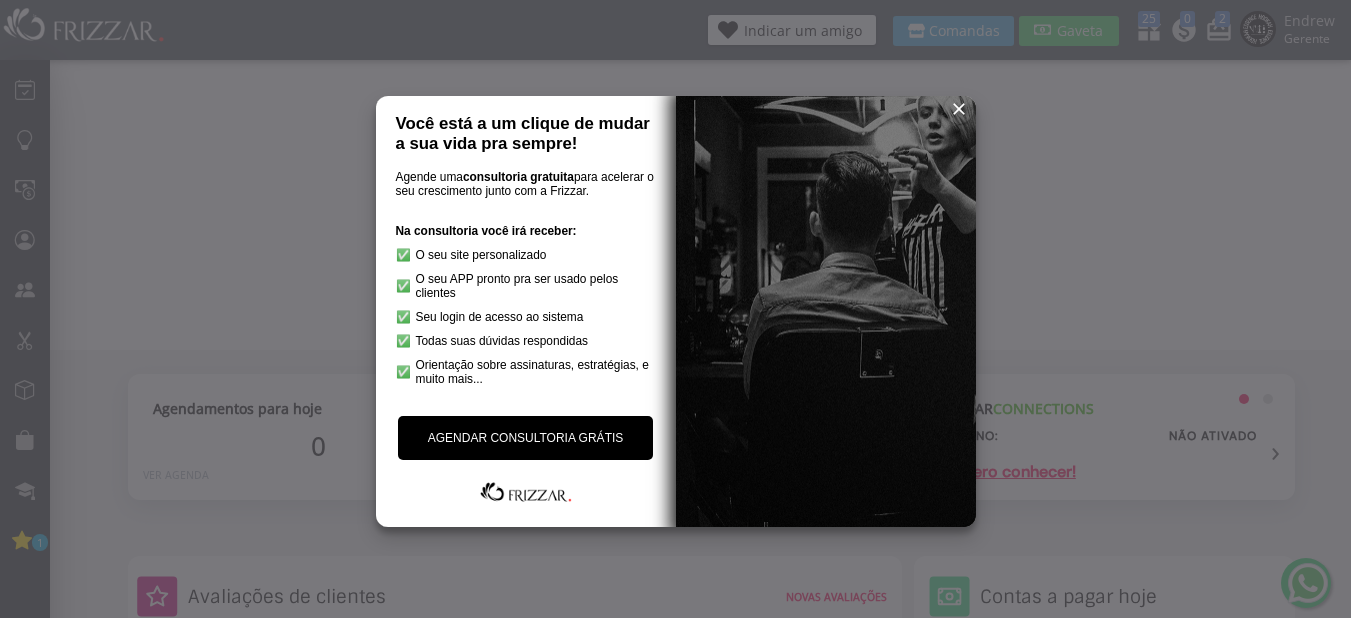 click at bounding box center [959, 109] 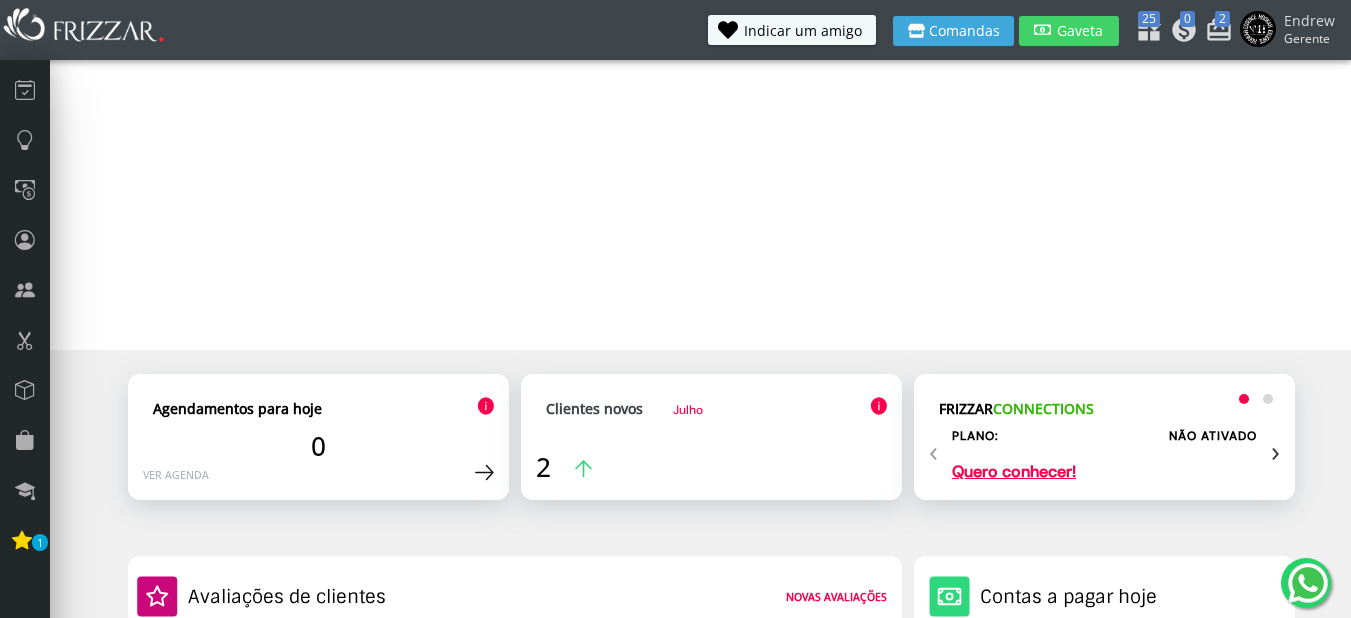 click at bounding box center (85, 27) 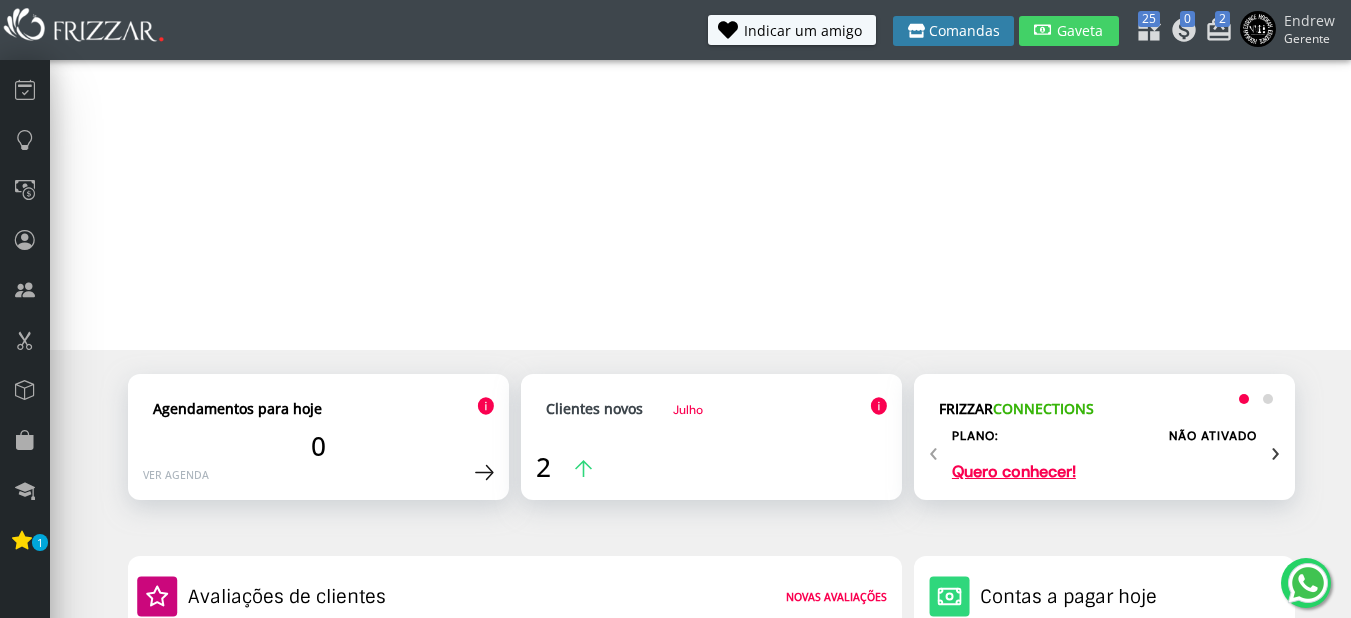 click on "Comandas" at bounding box center [964, 31] 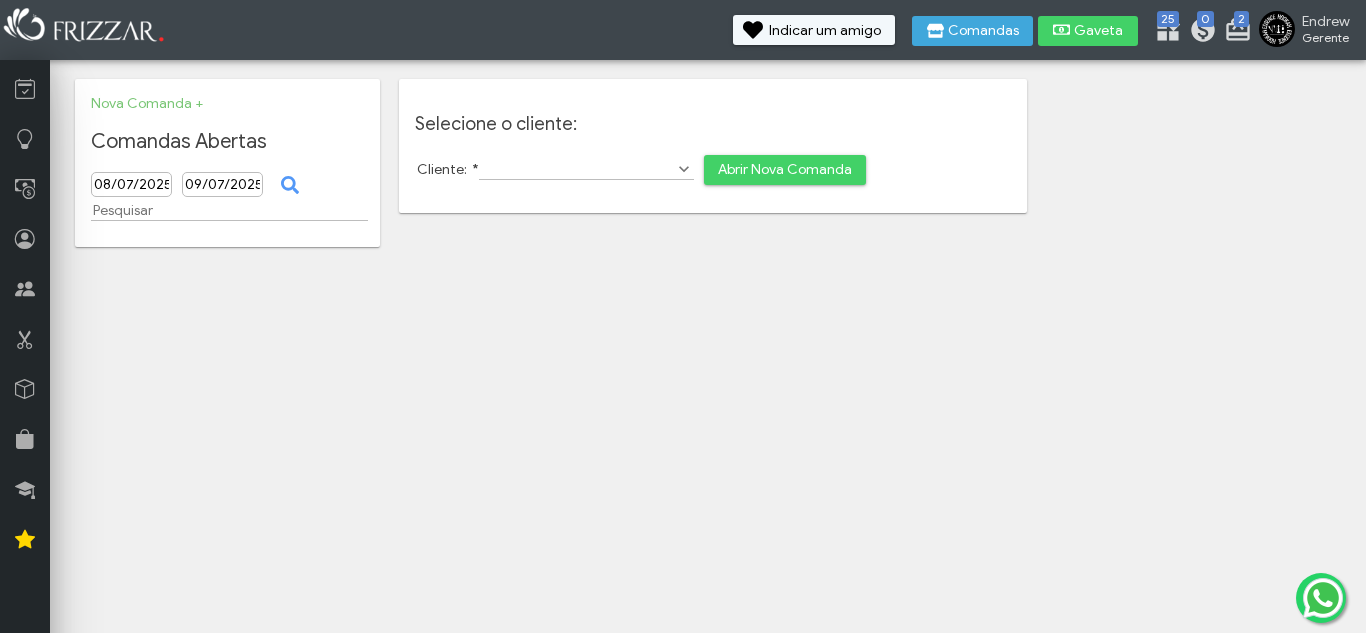 scroll, scrollTop: 0, scrollLeft: 0, axis: both 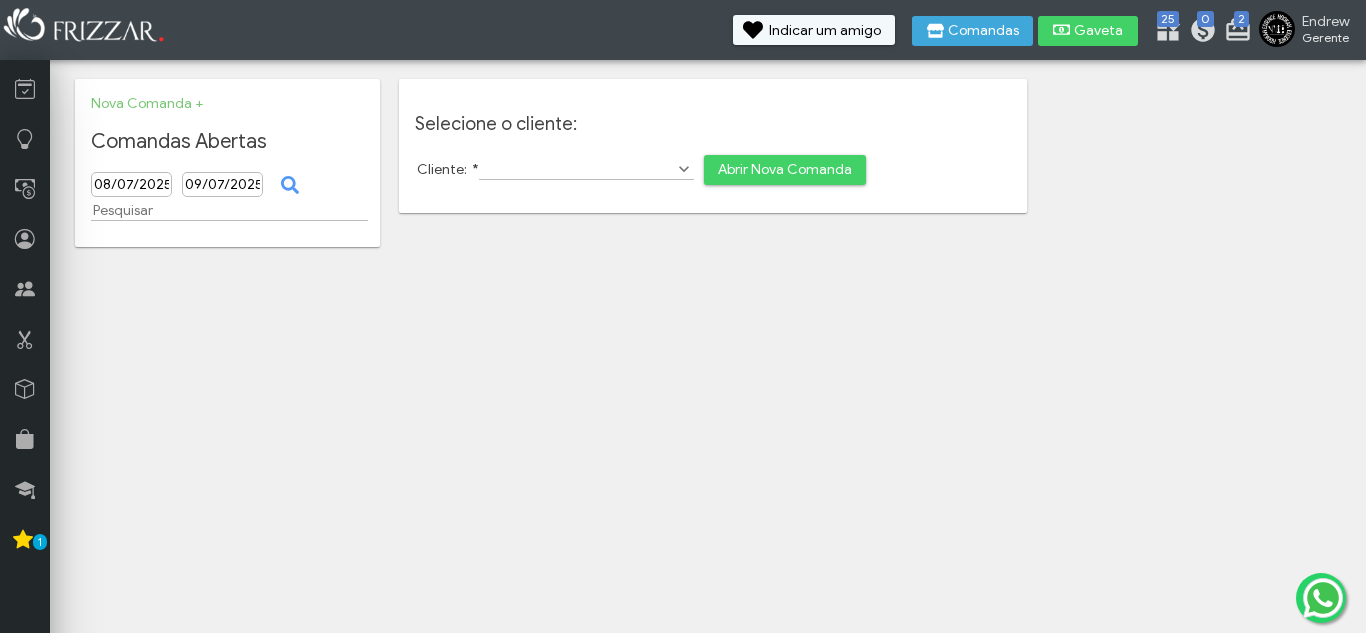 click on "Cliente: *" at bounding box center (586, 169) 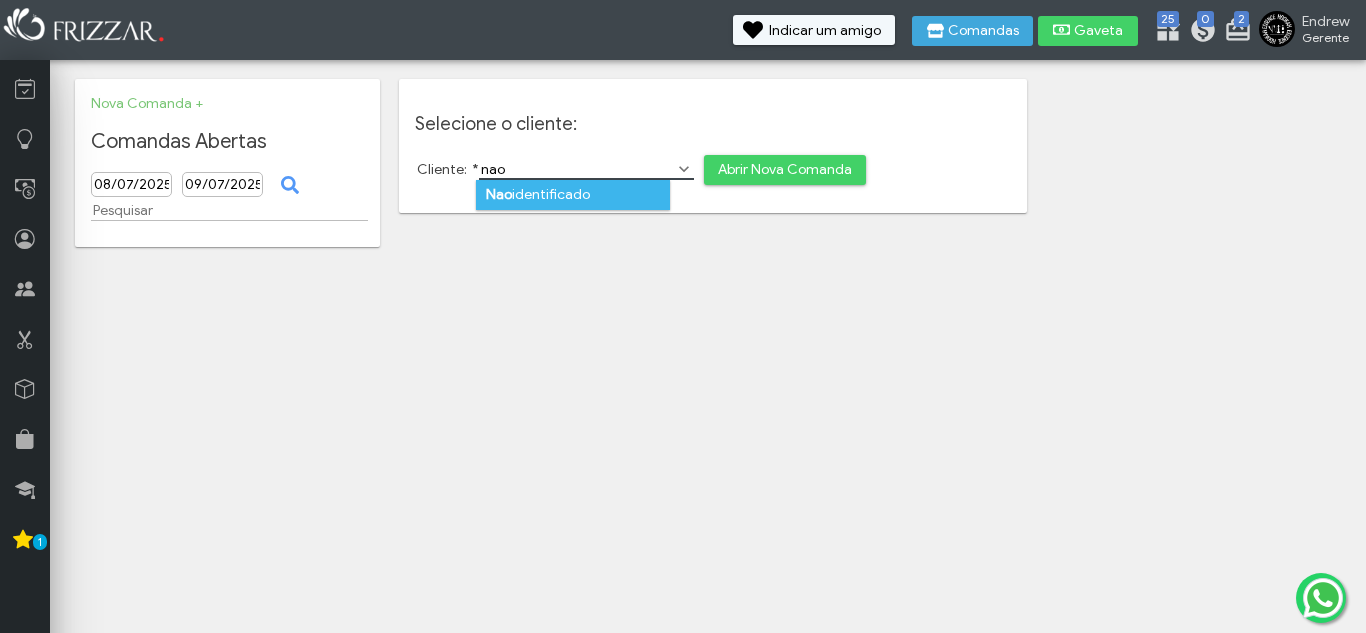 type on "nao" 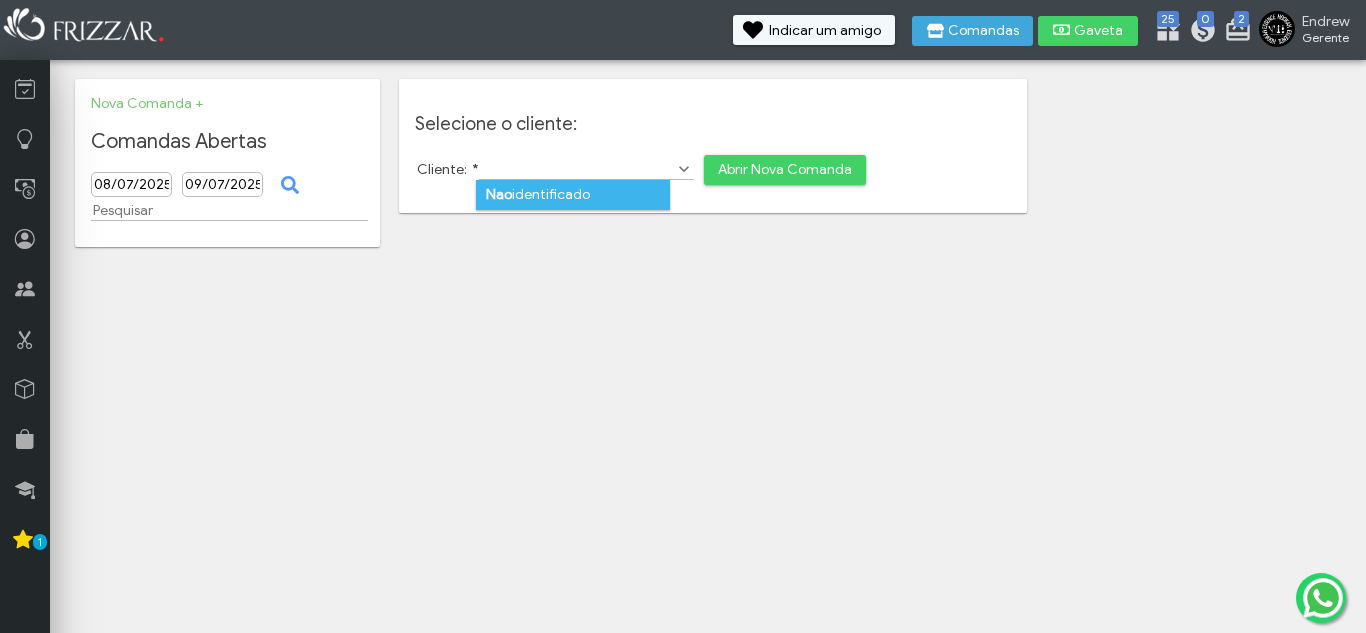 click on "Nao  identificado" at bounding box center (573, 195) 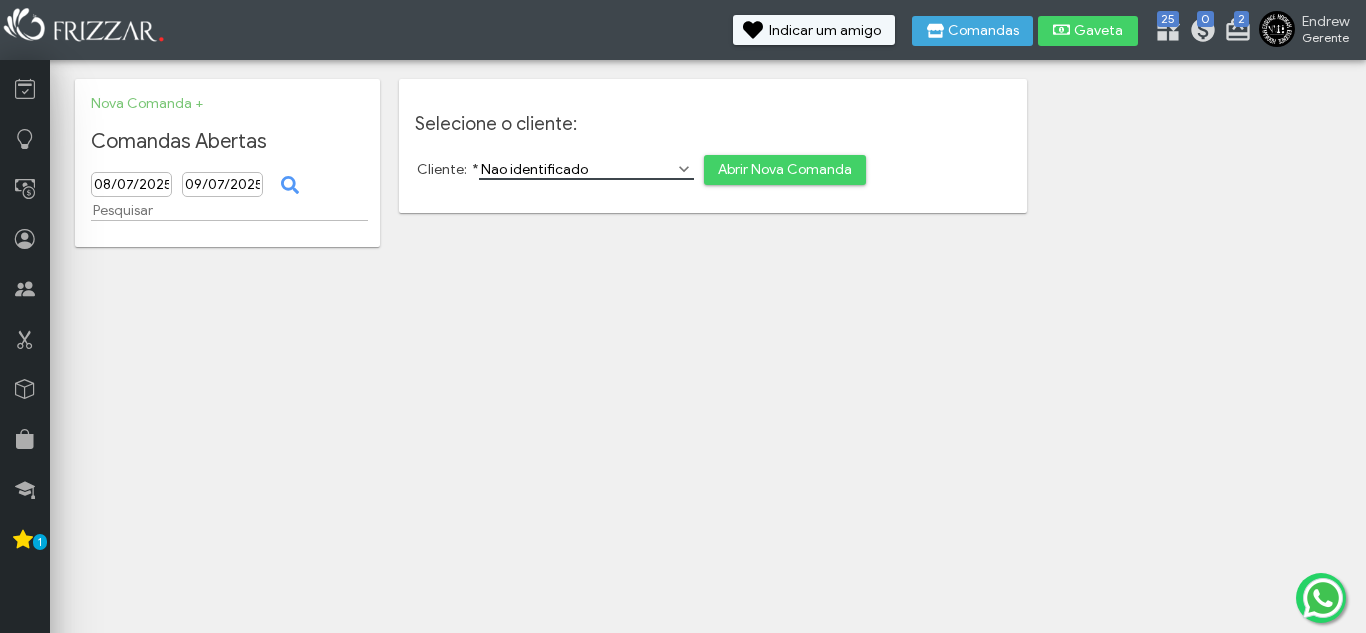 click on "Abrir Nova Comanda" at bounding box center [785, 170] 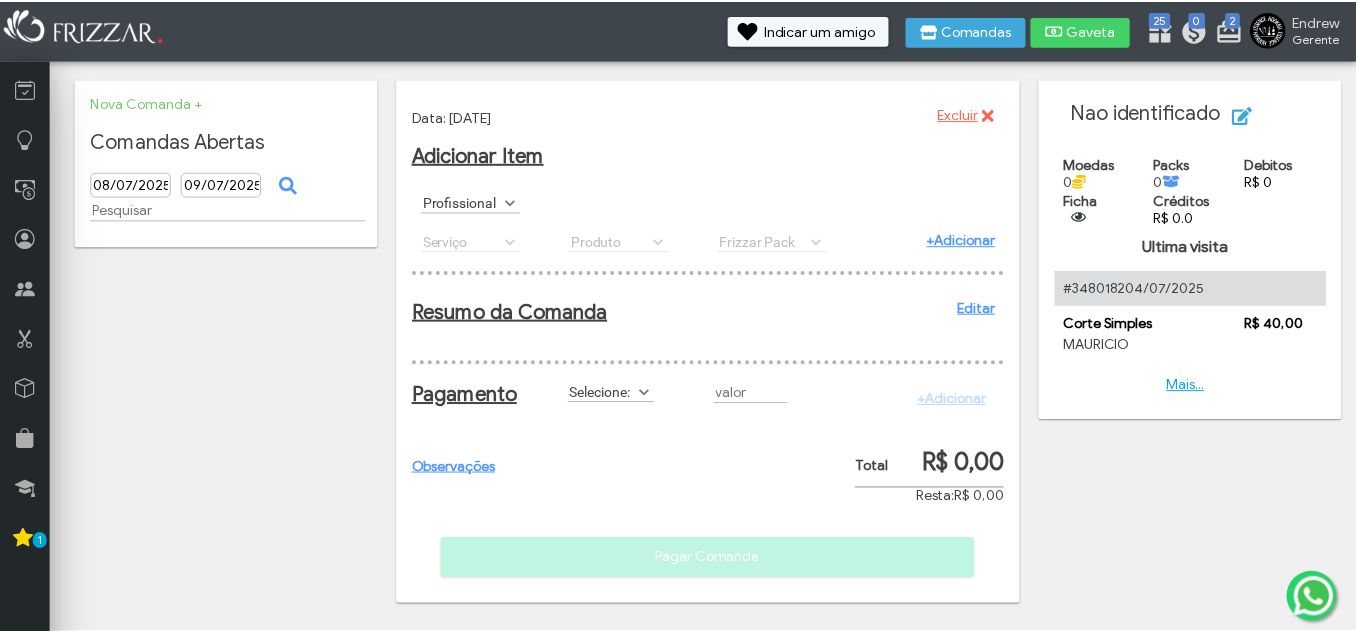 scroll, scrollTop: 0, scrollLeft: 0, axis: both 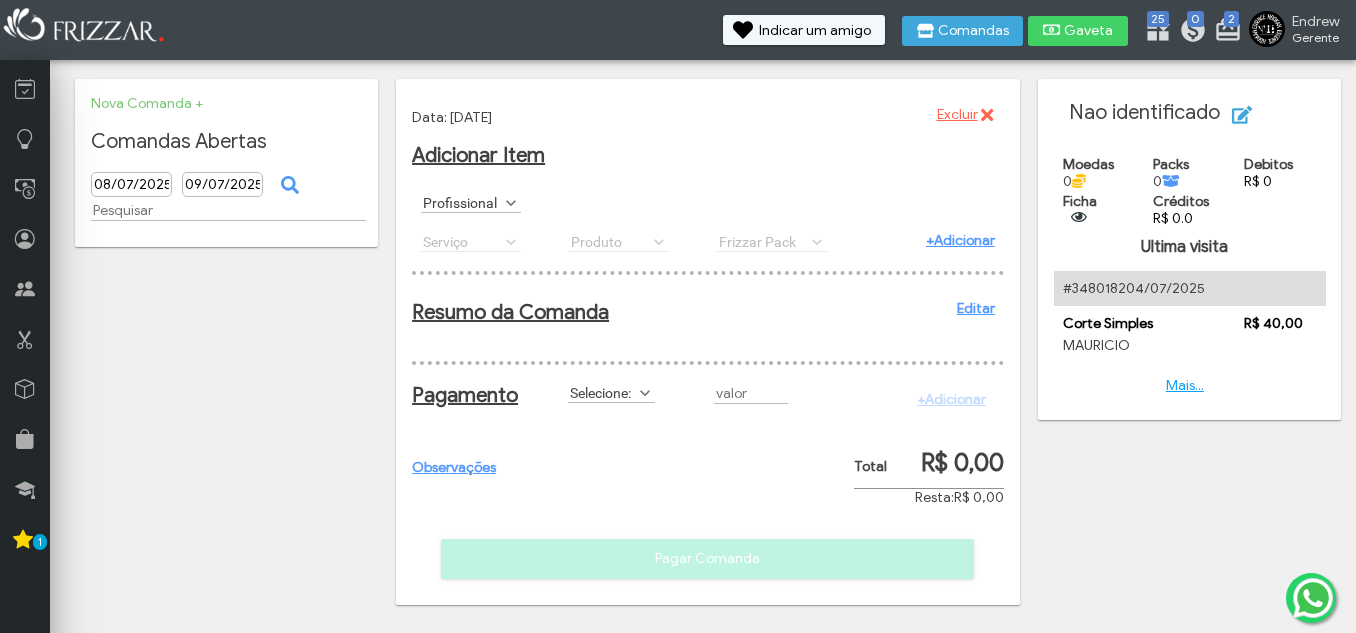 click at bounding box center (511, 203) 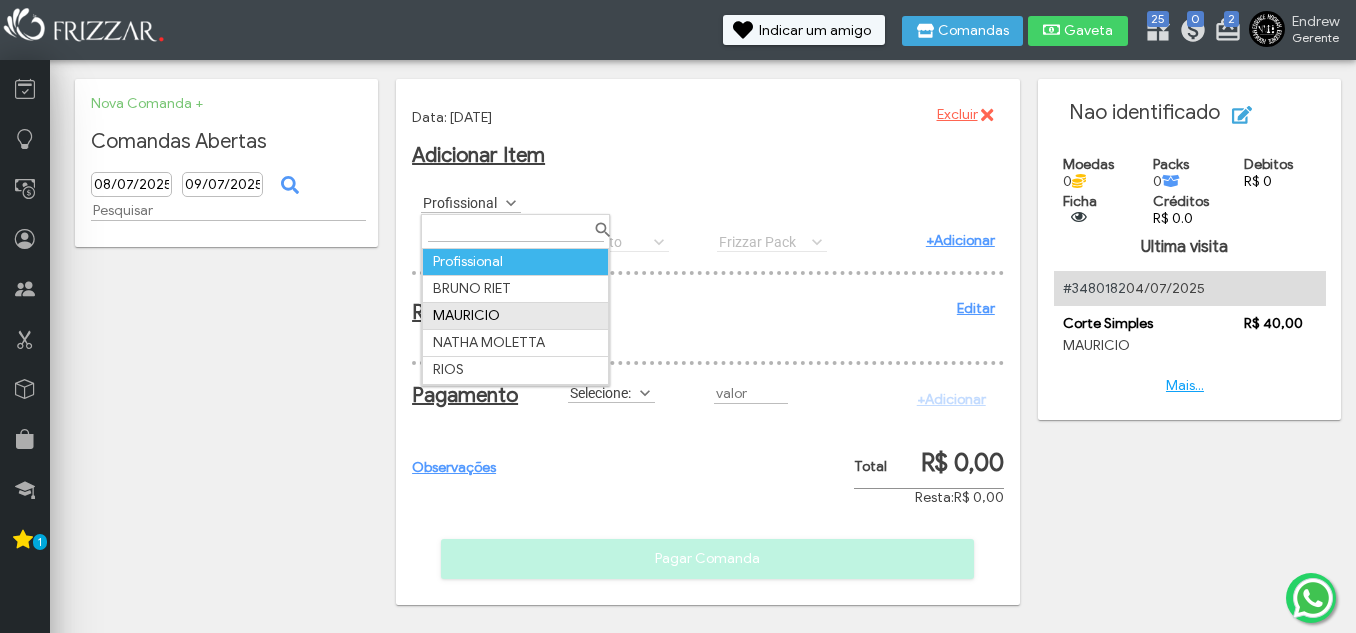 click on "MAURICIO" at bounding box center (516, 315) 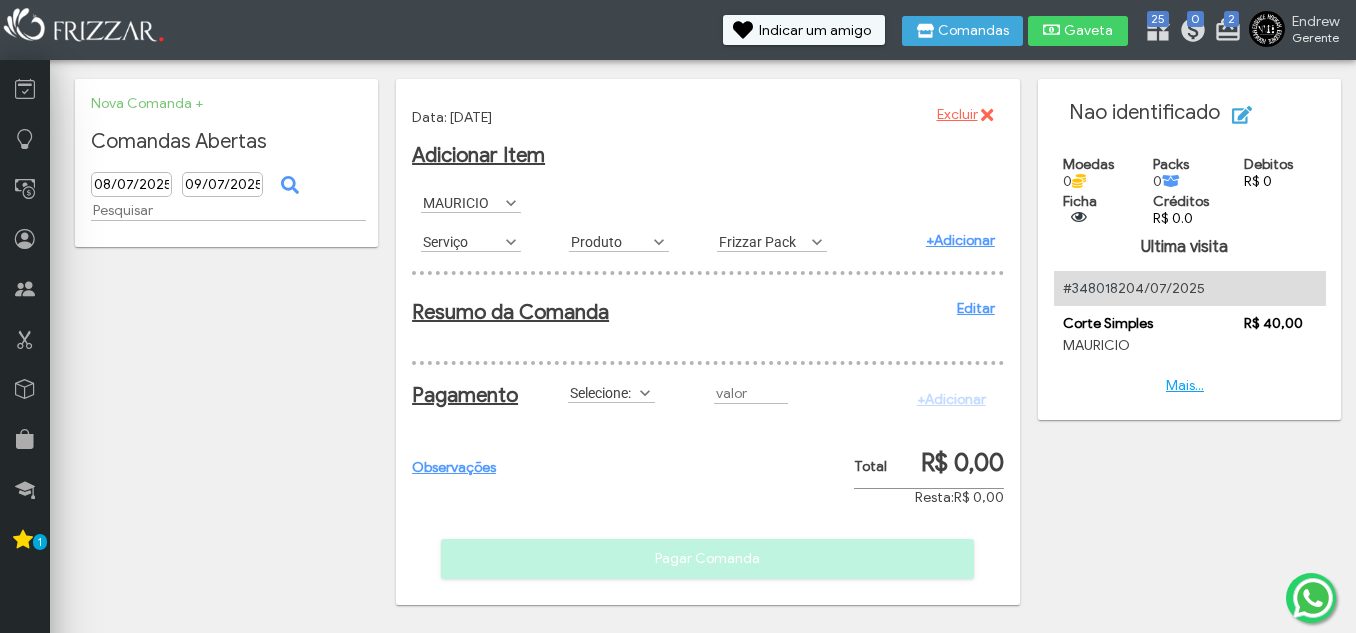 scroll, scrollTop: 11, scrollLeft: 89, axis: both 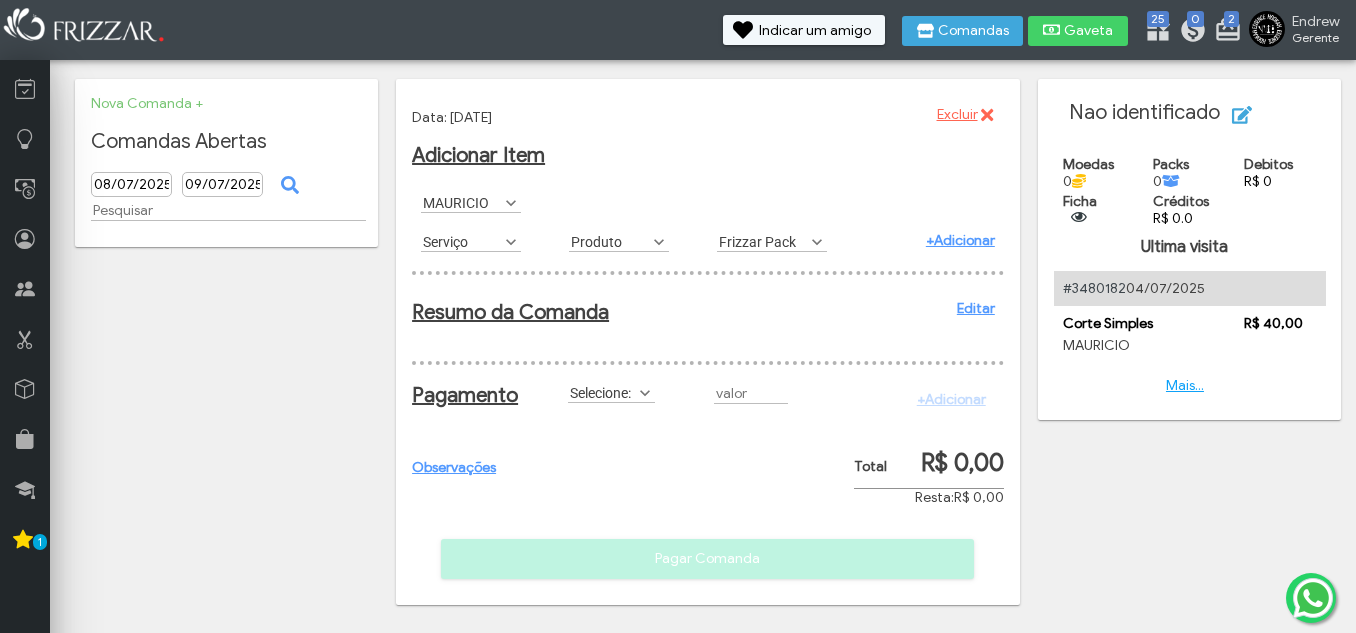 click on "Serviço" at bounding box center [462, 241] 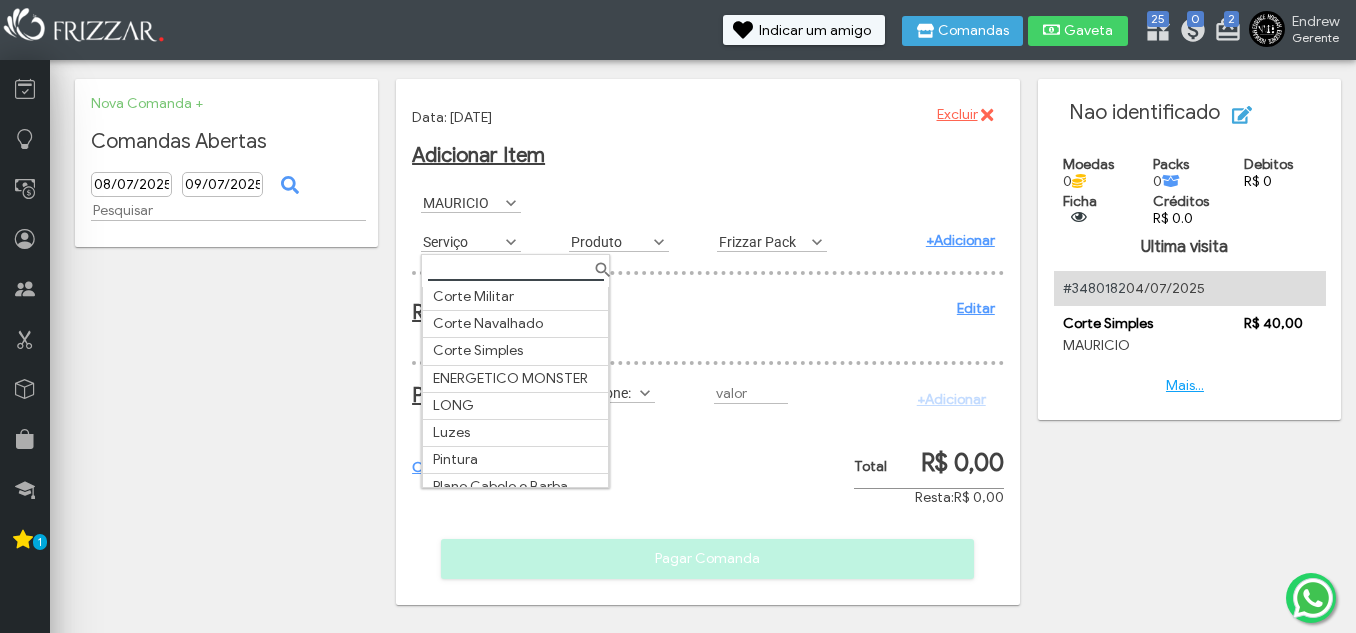 scroll, scrollTop: 200, scrollLeft: 0, axis: vertical 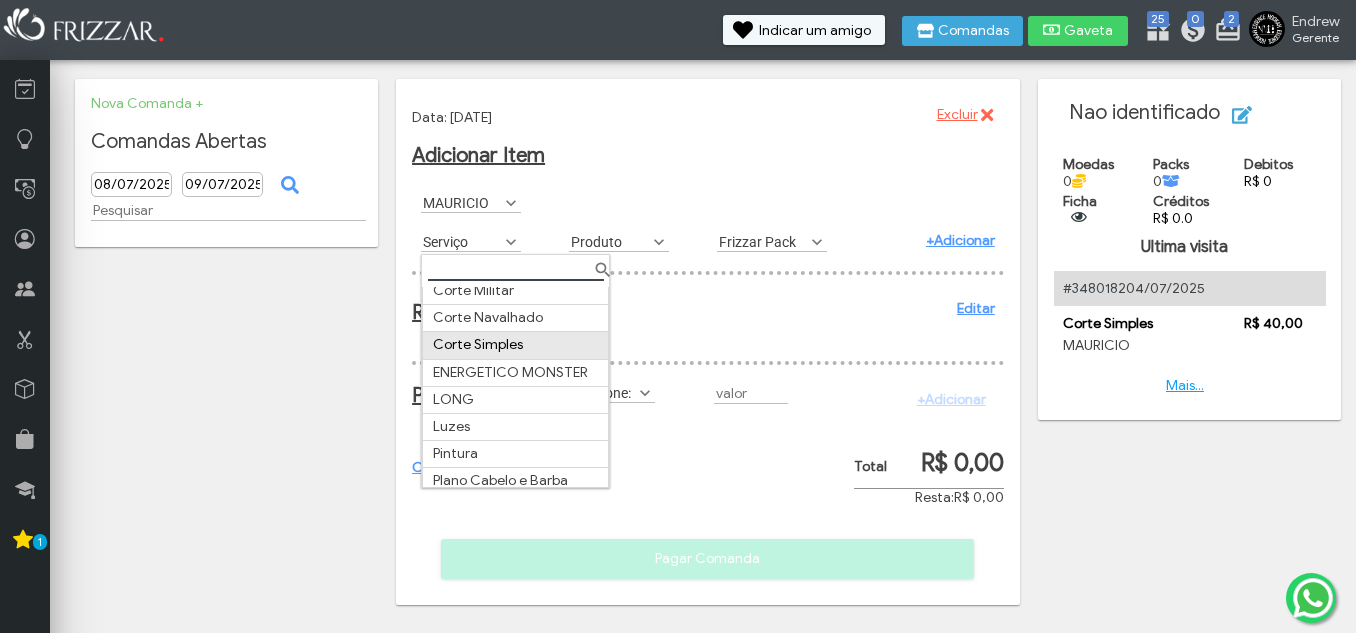 click on "Corte Simples" at bounding box center [516, 345] 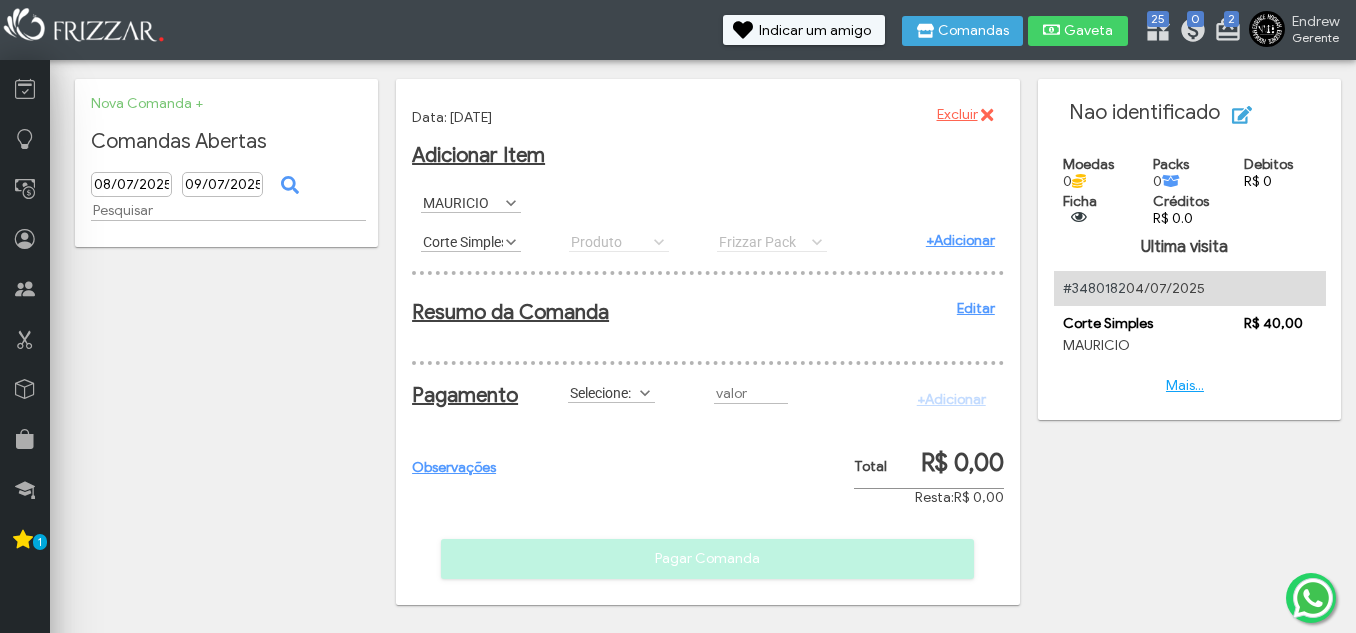 click on "+Adicionar" at bounding box center [960, 240] 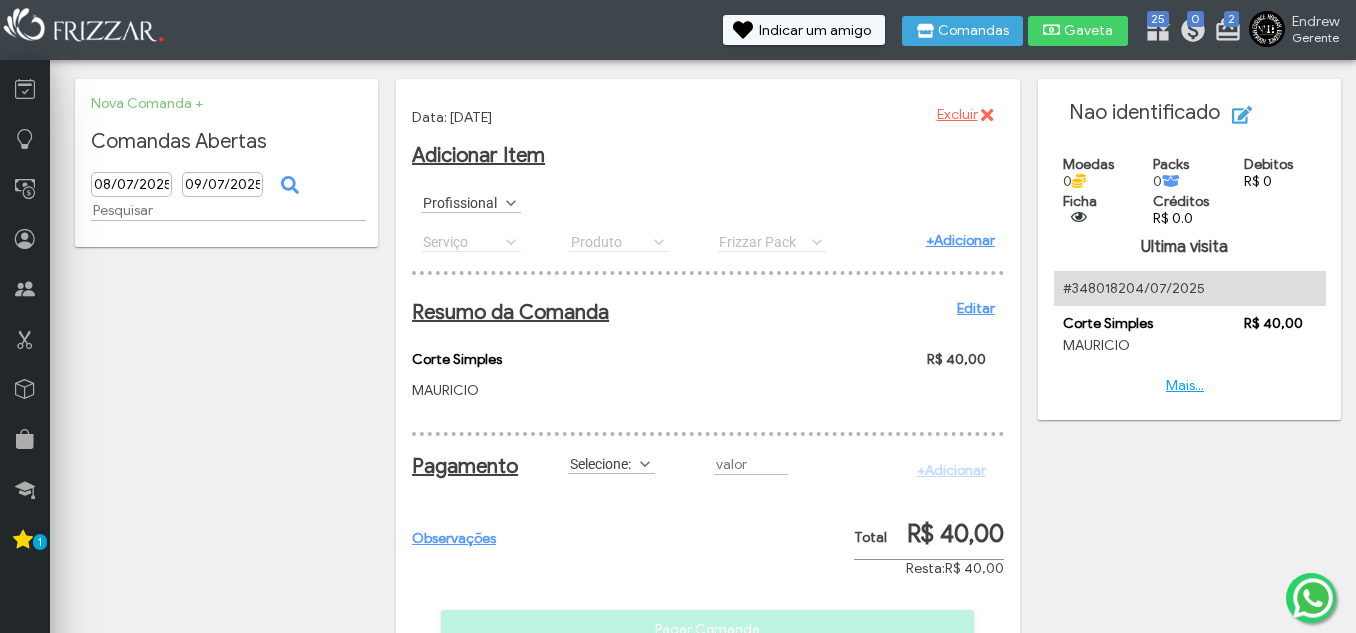 click on "Selecione:" at bounding box center (602, 463) 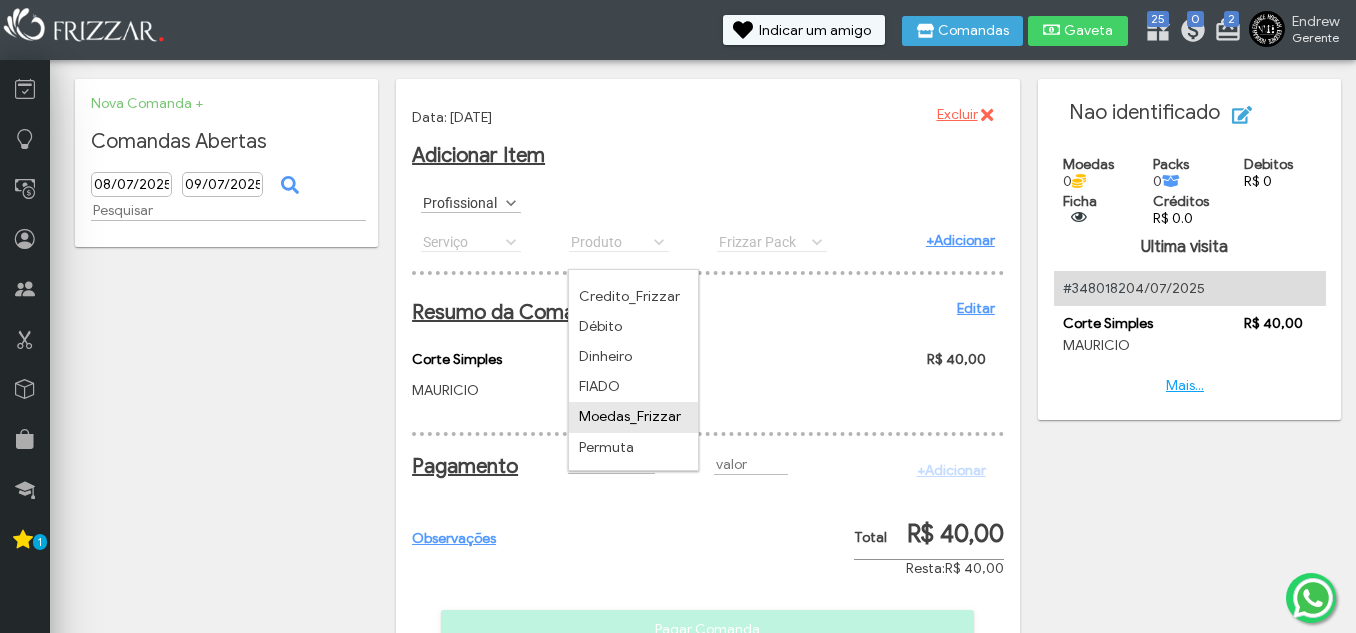 scroll, scrollTop: 72, scrollLeft: 0, axis: vertical 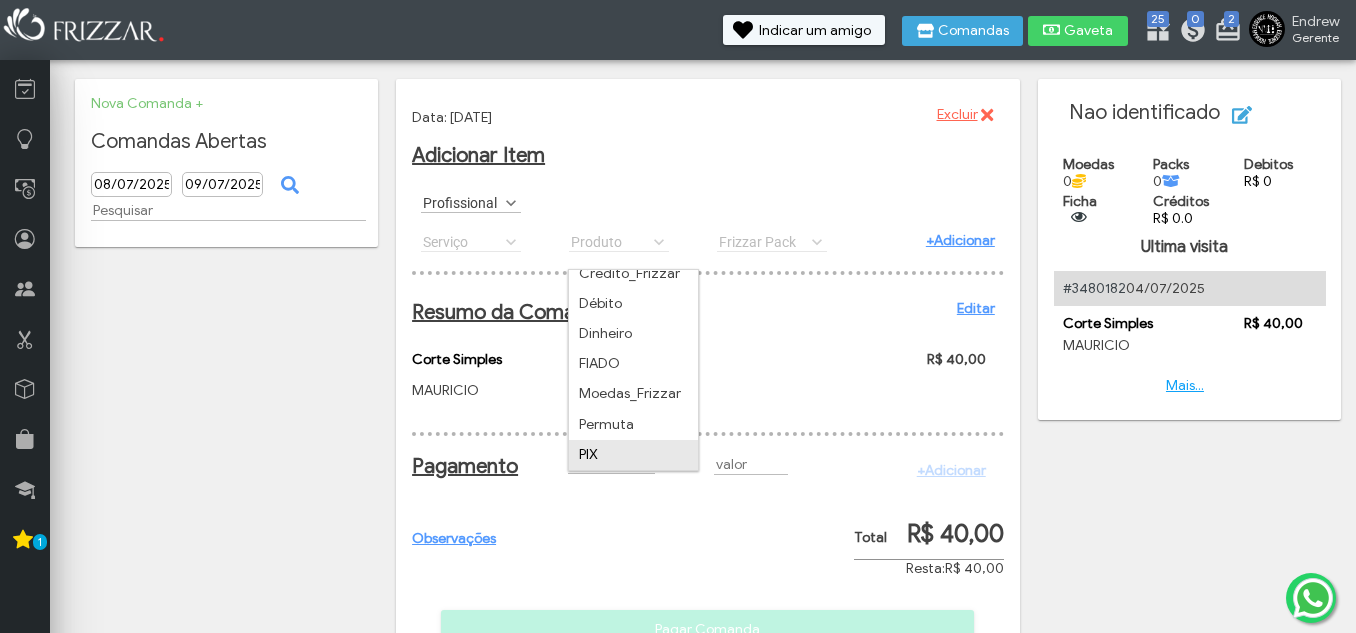 click on "PIX" at bounding box center (633, 455) 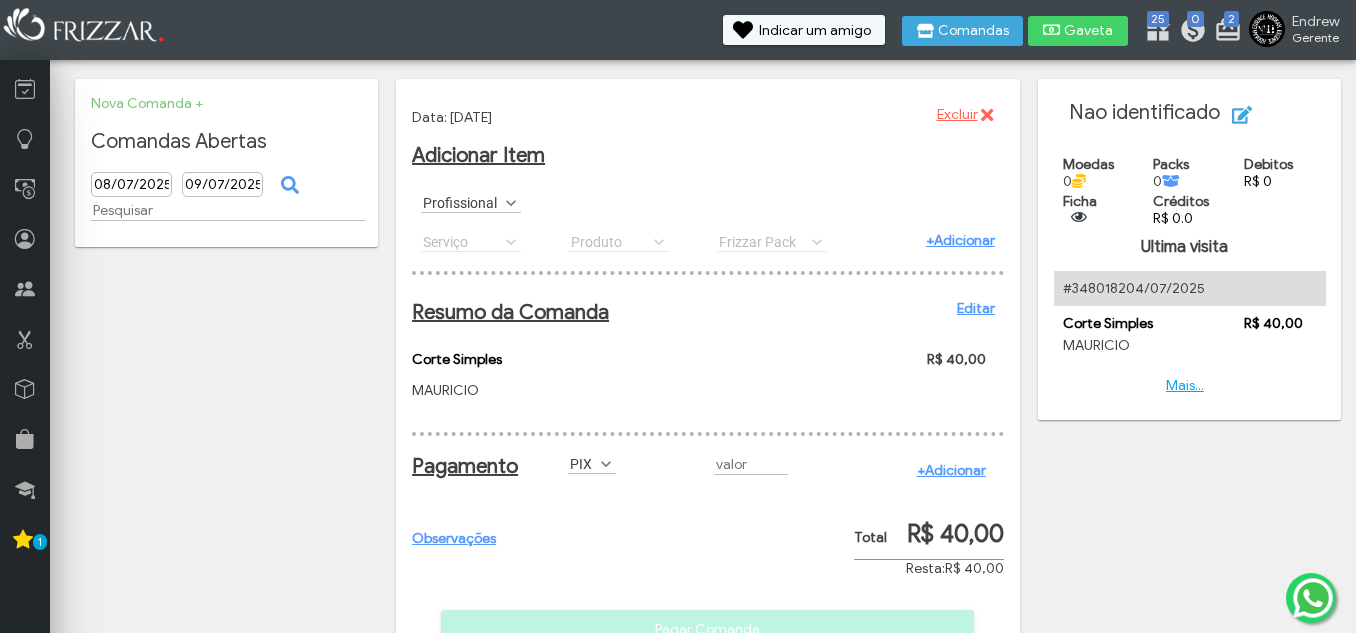 click on "+Adicionar" at bounding box center [951, 470] 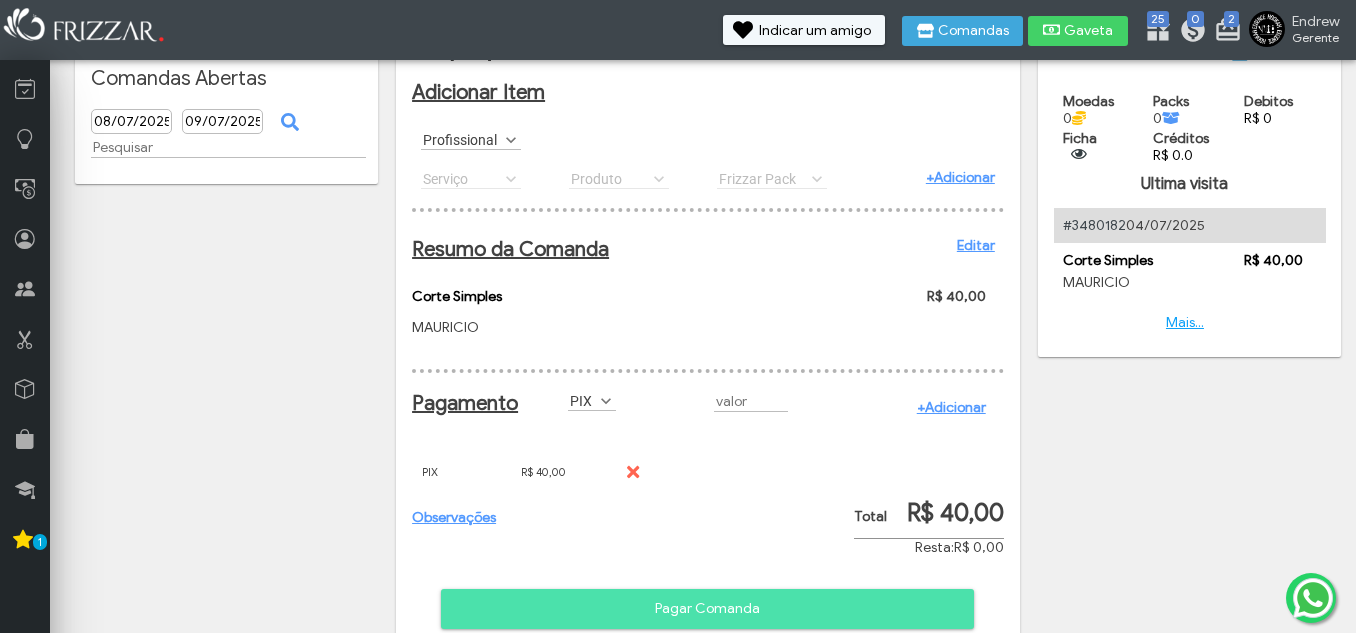 scroll, scrollTop: 127, scrollLeft: 0, axis: vertical 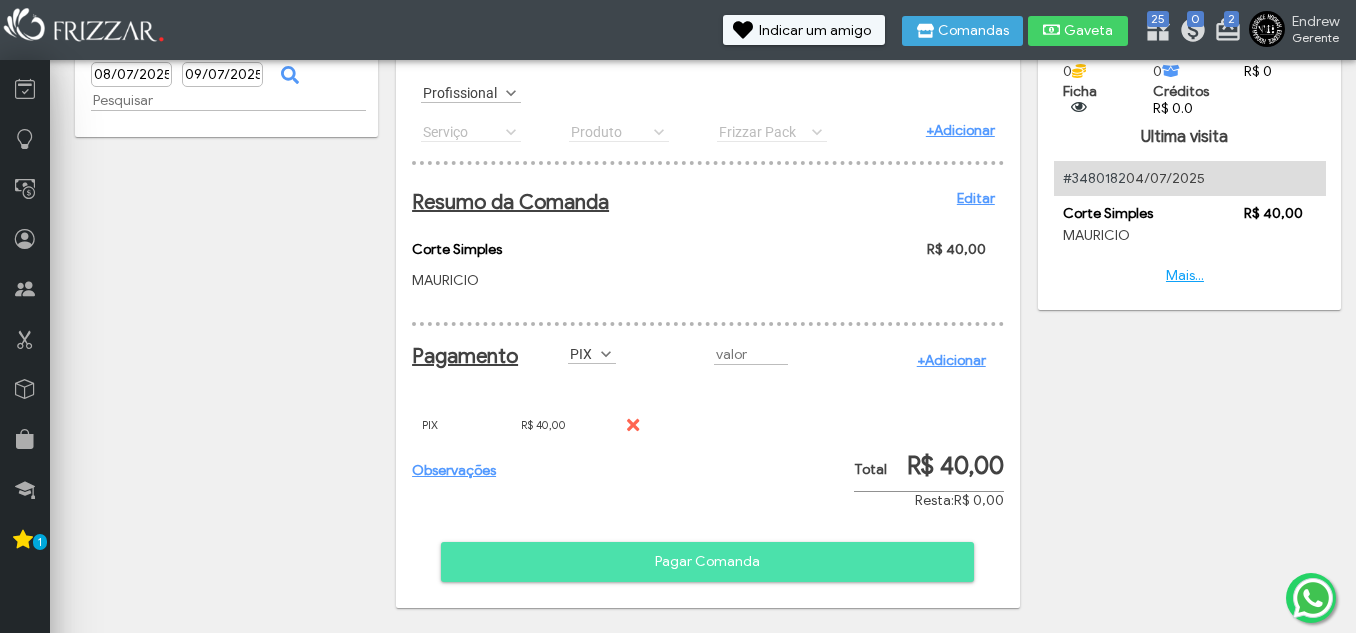click on "Pagar Comanda" at bounding box center [707, 562] 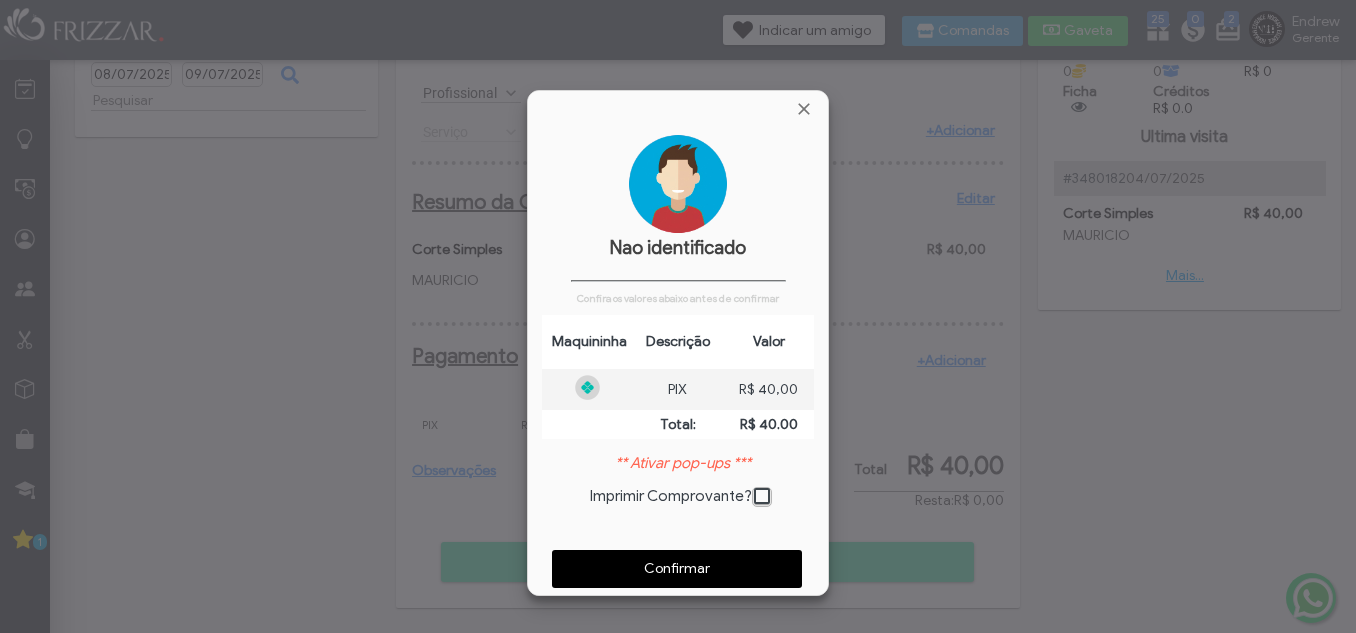 scroll, scrollTop: 10, scrollLeft: 11, axis: both 